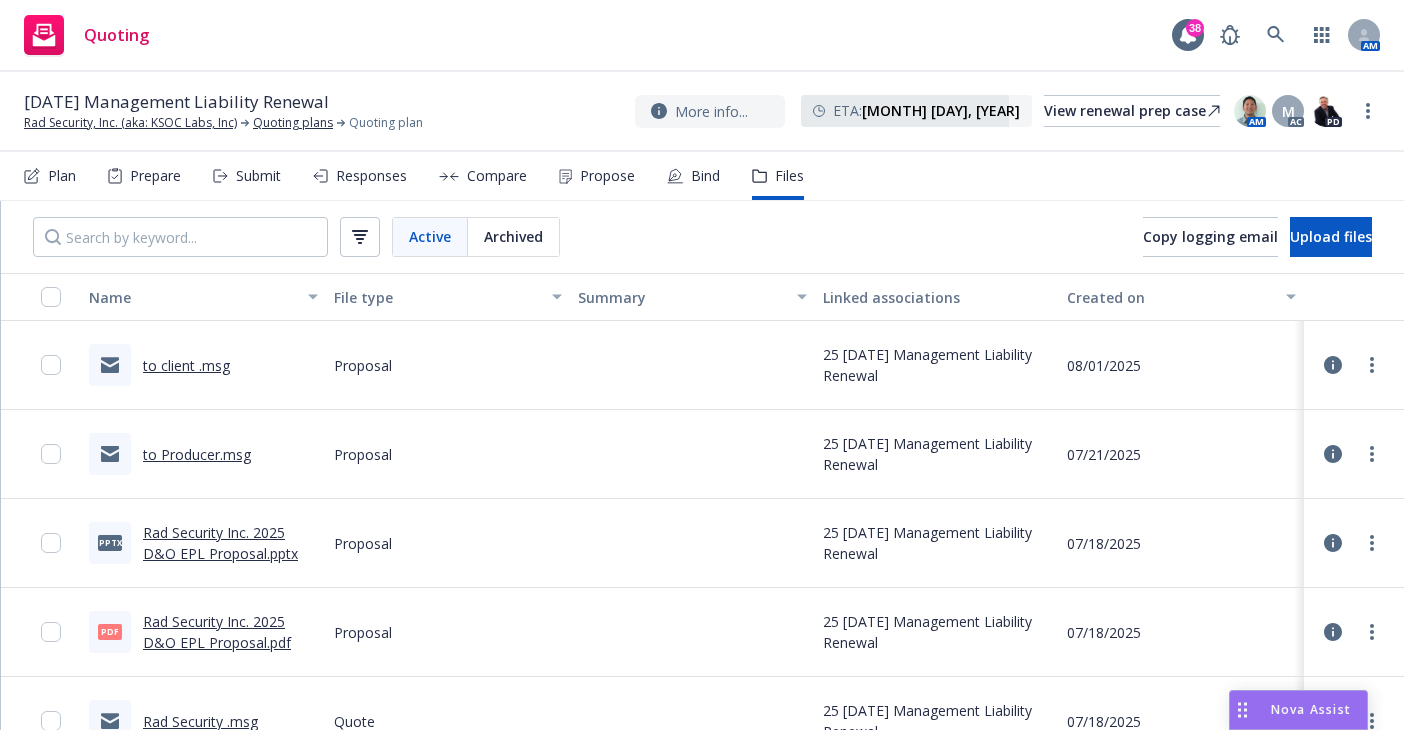 scroll, scrollTop: 0, scrollLeft: 0, axis: both 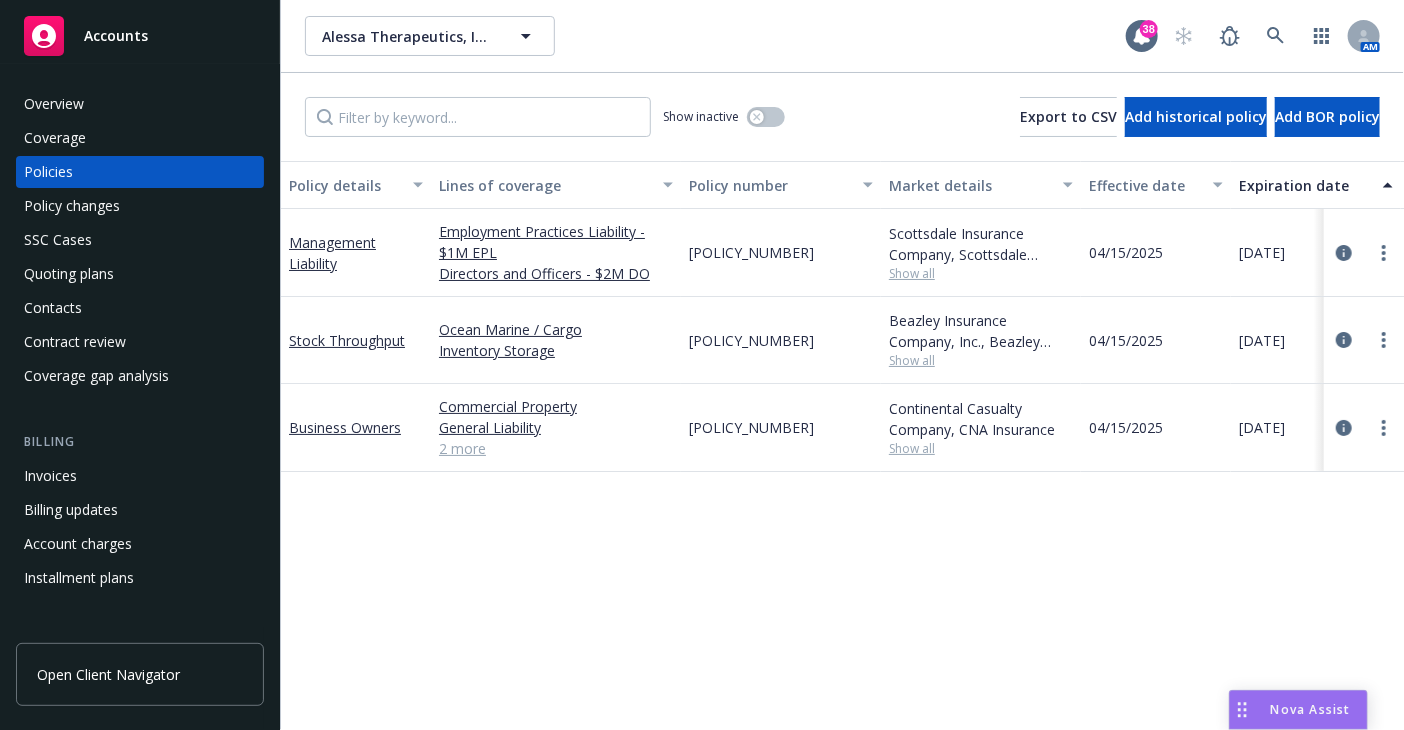 click on "Policy details Lines of coverage Policy number Market details Effective date Expiration date Premium Billing method Stage Status Service team leaders Management Liability Employment Practices Liability - $1M EPL Directors and Officers - $2M DO EKS3570892 Scottsdale Insurance Company, Scottsdale Insurance Company (Nationwide), E-Risk Services, CRC Group Show all 04/15/2025 04/15/2026 $15,974.00 Agency - Pay in full Renewal Active Monica Quesada AC Steven Ichihara AM 1 more Stock Throughput Ocean Marine / Cargo Inventory Storage FAL-120868 Beazley Insurance Company, Inc., Beazley Group, Falvey Cargo Show all 04/15/2025 04/15/2026 $3,150.00 Agency - Pay in full Renewal Active Cameron Hardwick AC Rita Bitar AM 1 more Business Owners Commercial Property General Liability Employment Practices Liability Commercial Auto Liability 2 more B 6025191045 Continental Casualty Company, CNA Insurance Show all 04/15/2025 04/15/2026 $2,758.00 Direct Renewal Active Rita Bitar AM Tim Dunleavy PD" at bounding box center (842, 605) 